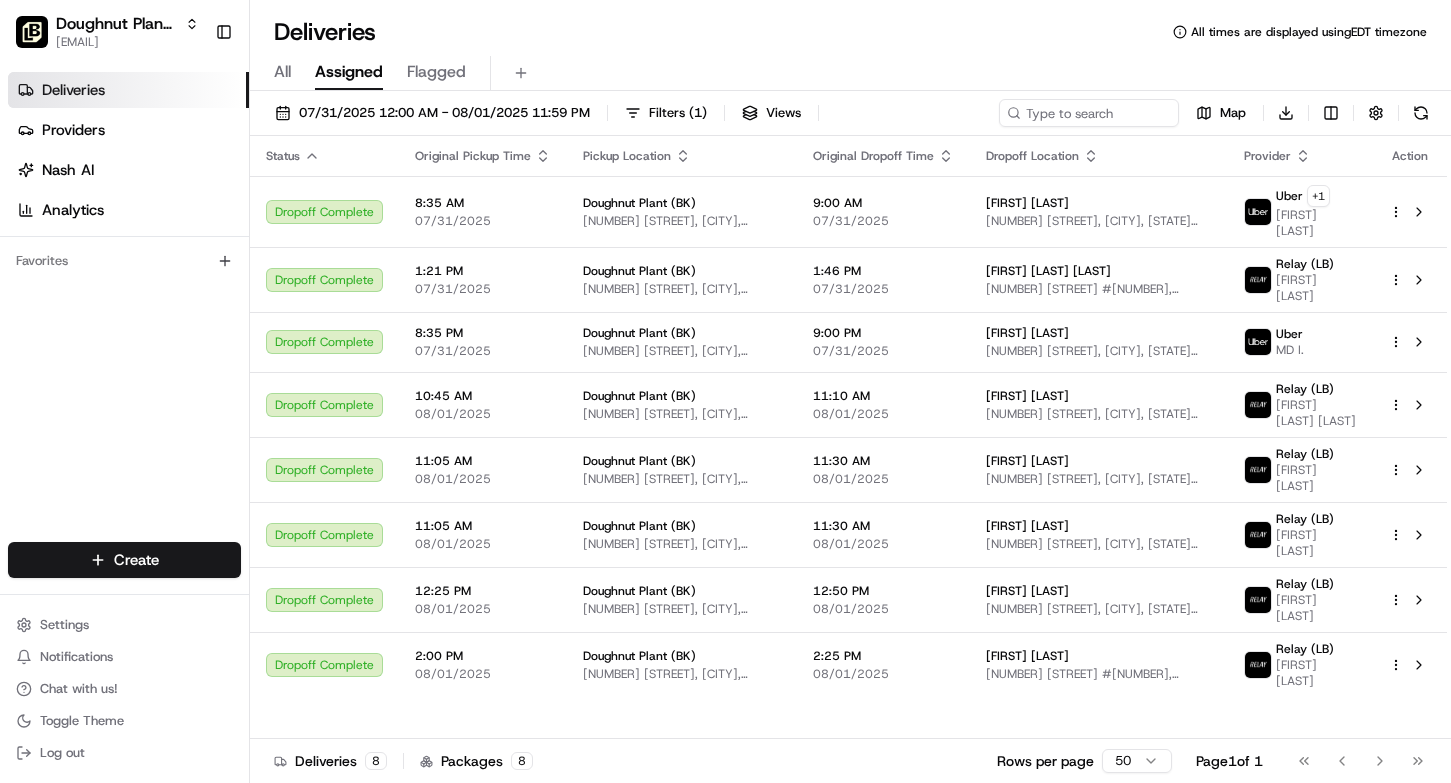 scroll, scrollTop: 0, scrollLeft: 0, axis: both 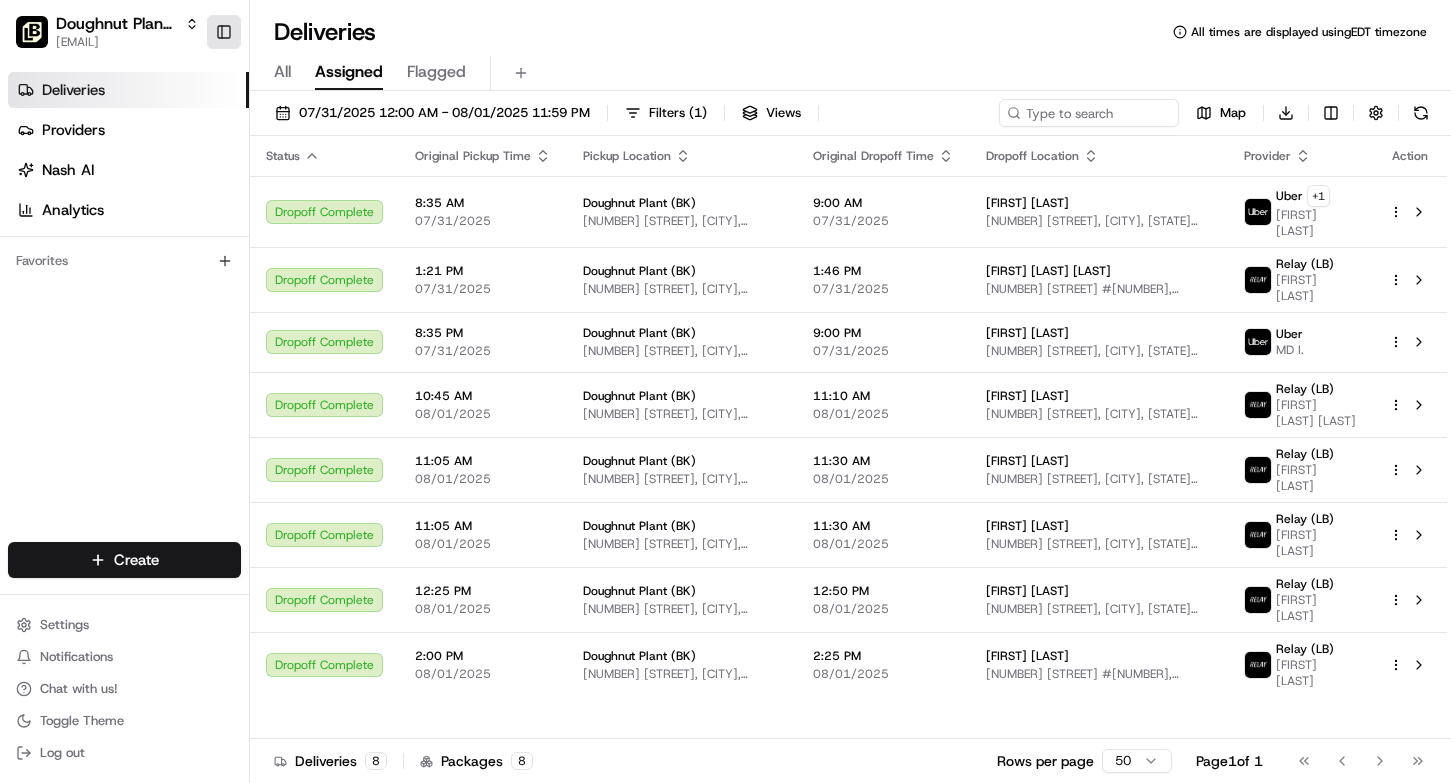 click on "Toggle Sidebar" at bounding box center (224, 32) 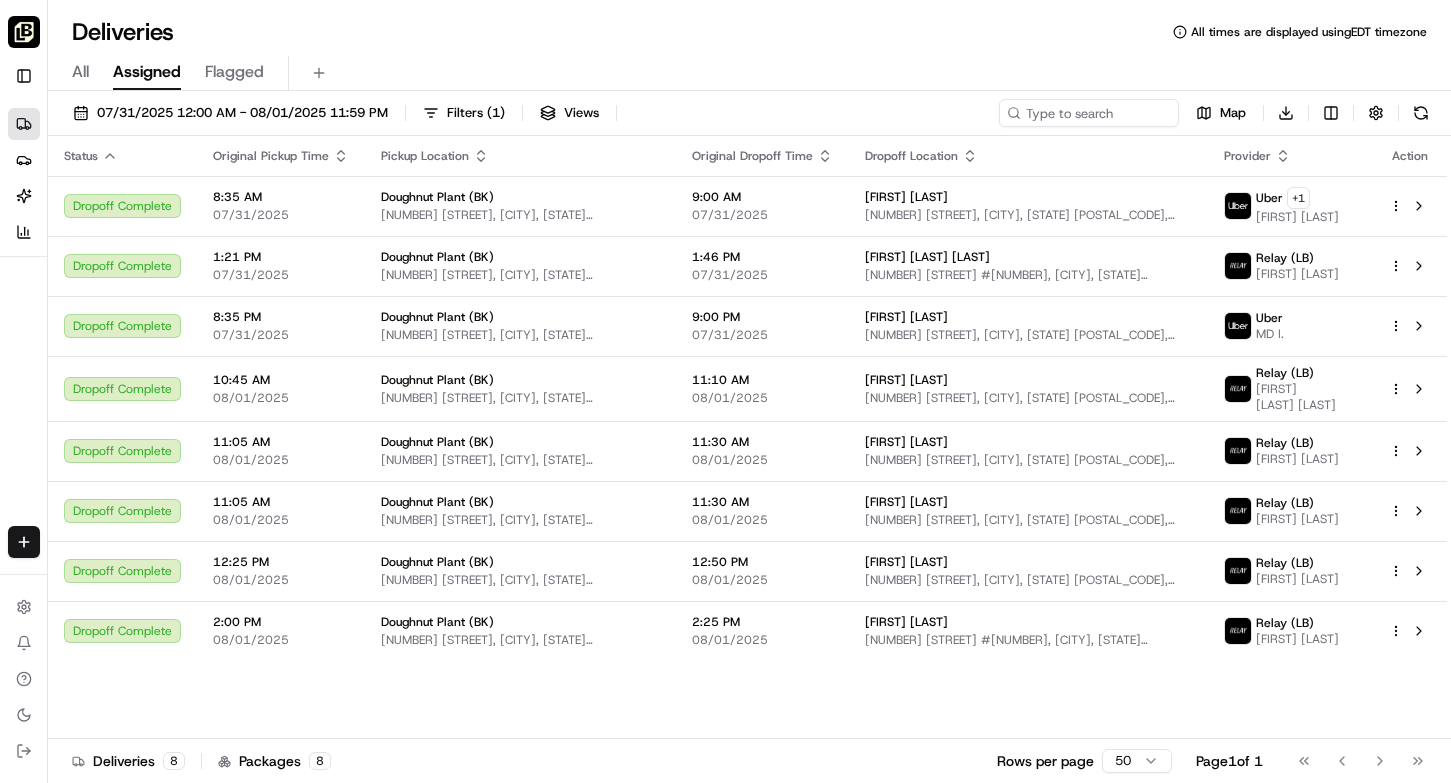 click at bounding box center (24, 32) 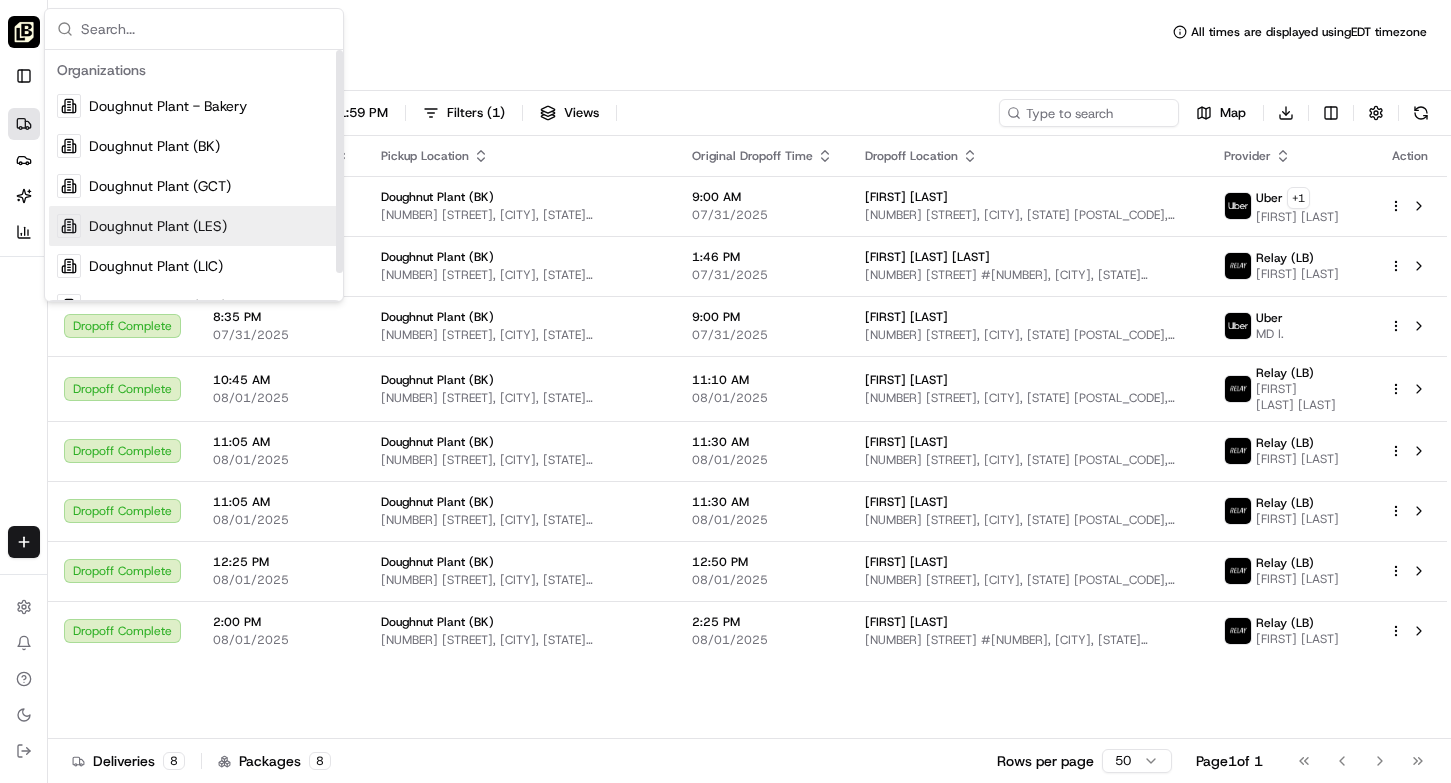 click on "Doughnut Plant (LES)" at bounding box center [158, 226] 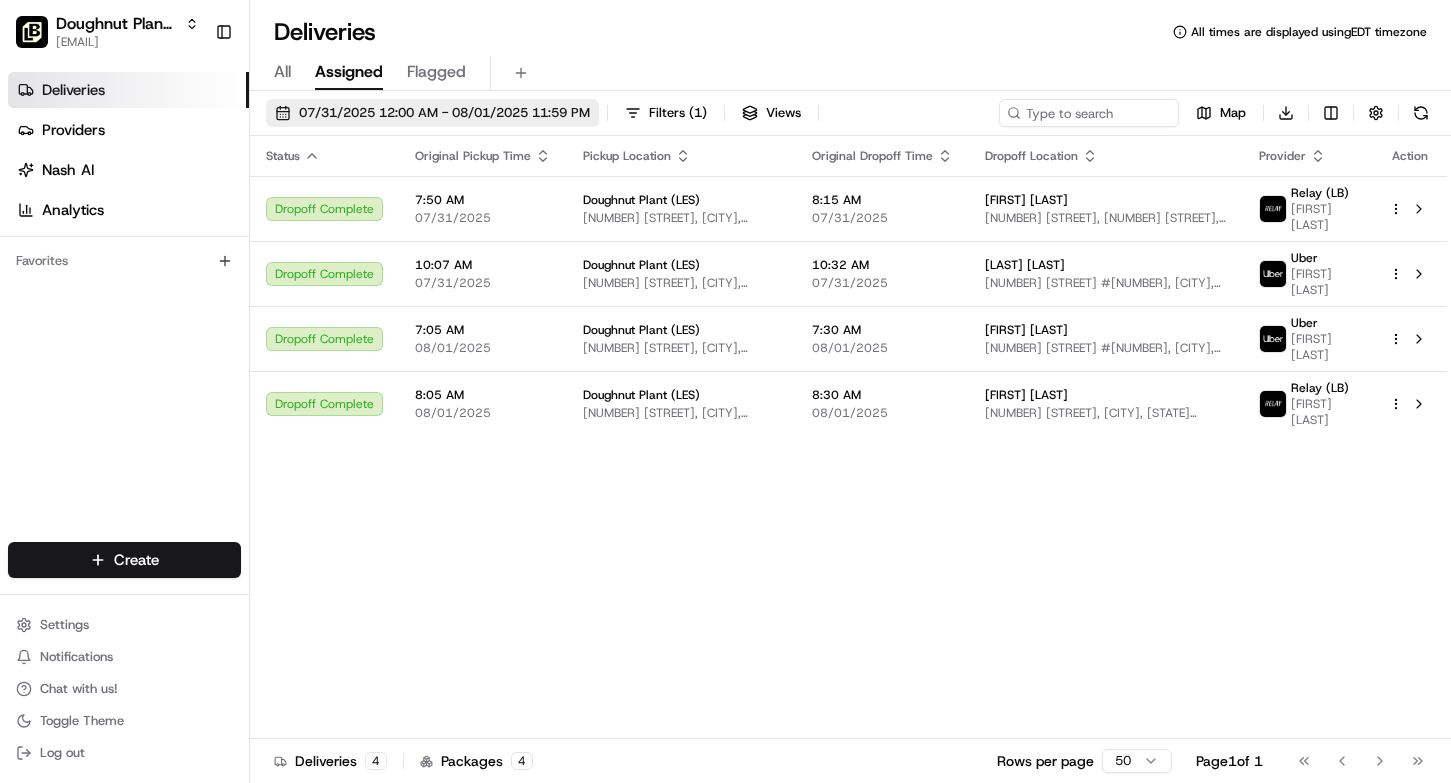 click on "07/31/2025 12:00 AM - 08/01/2025 11:59 PM" at bounding box center [444, 113] 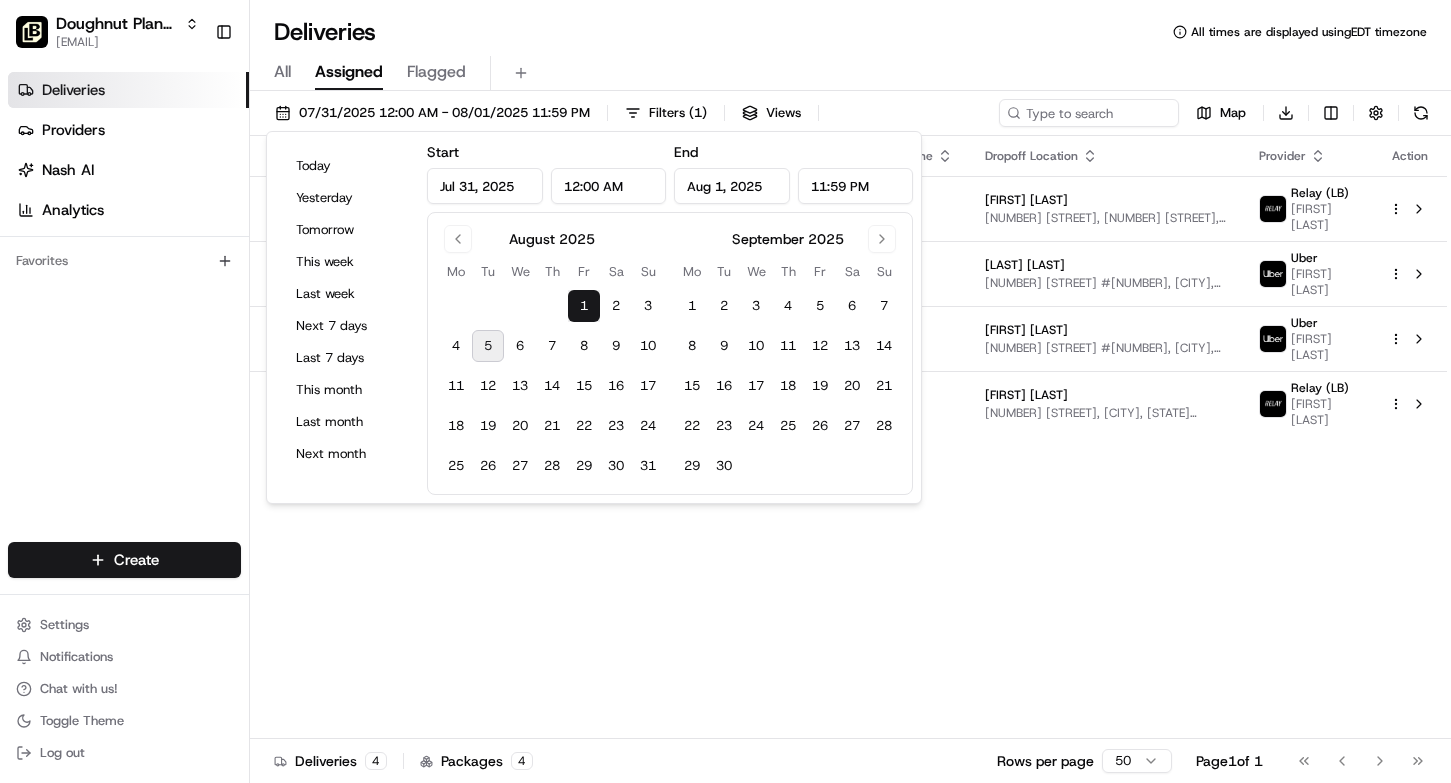 click on "5" at bounding box center (488, 346) 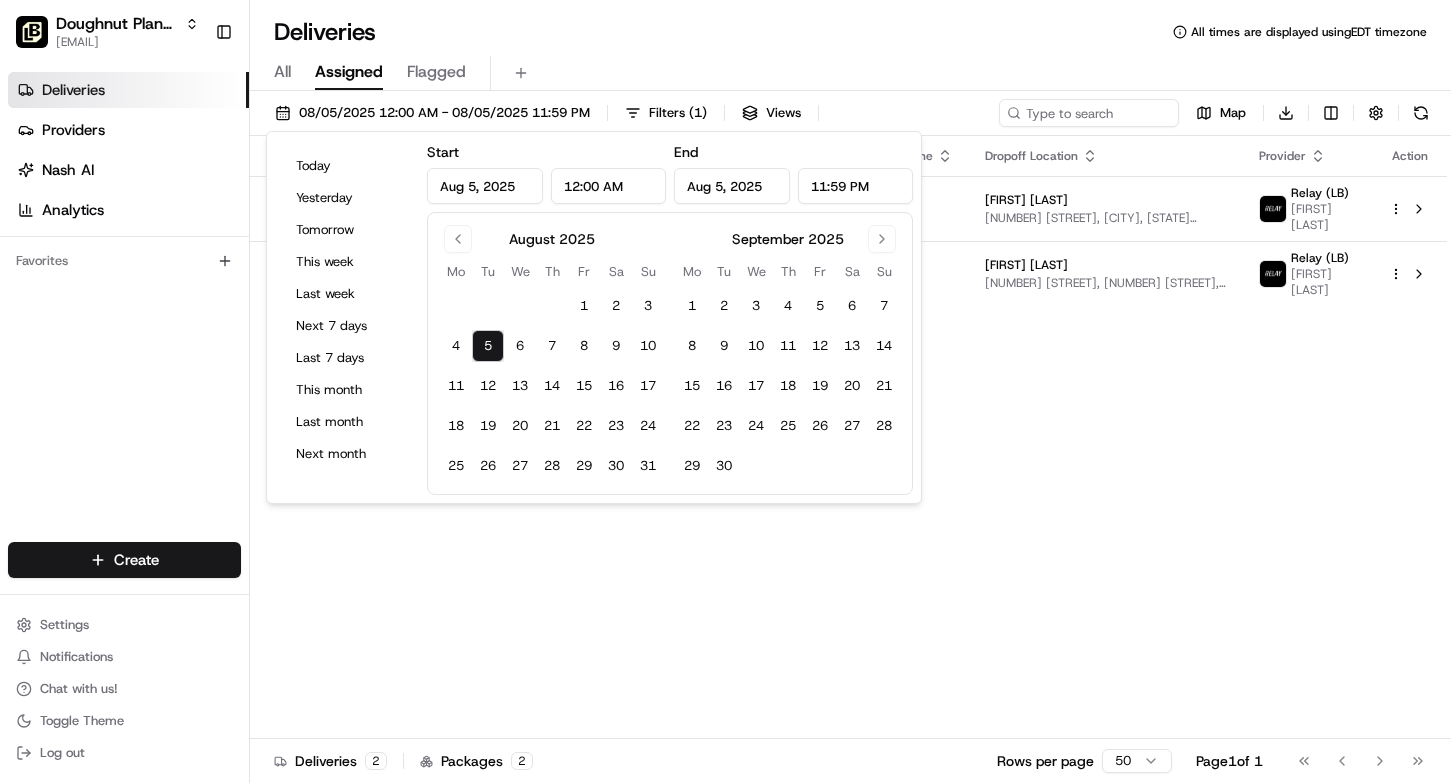 click on "All Assigned Flagged" at bounding box center [850, 73] 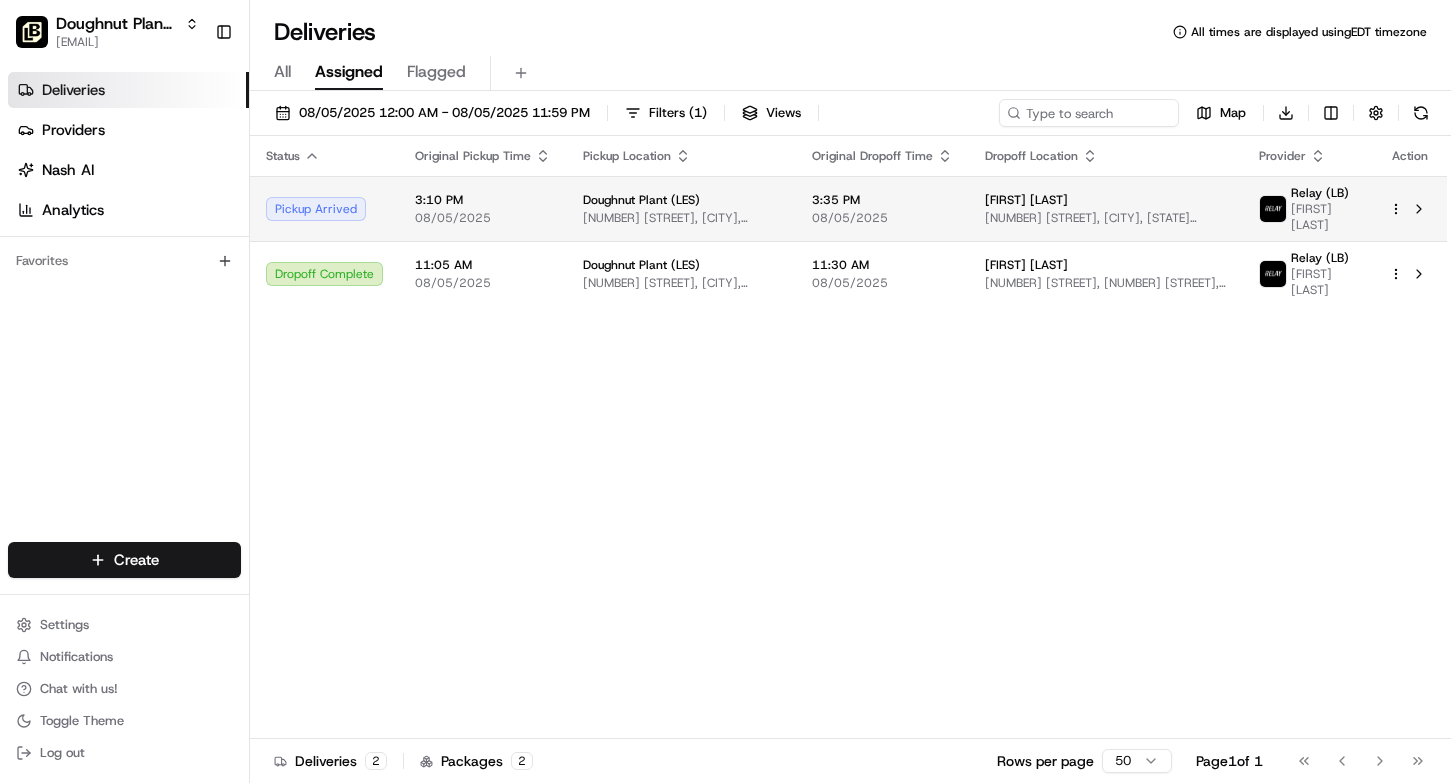 click on "Doughnut Plant (LES) mia@doughnutplant.com Toggle Sidebar Deliveries Providers Nash AI Analytics Favorites Main Menu Members & Organization Organization Users Roles Preferences Customization Tracking Orchestration Automations Dispatch Strategy Locations Pickup Locations Dropoff Locations Billing Billing Refund Requests Integrations Notification Triggers Webhooks API Keys Request Logs Create Settings Notifications Chat with us! Toggle Theme Log out Deliveries All times are displayed using  EDT   timezone All Assigned Flagged 08/05/2025 12:00 AM - 08/05/2025 11:59 PM Filters ( 1 ) Views Map Download Status Original Pickup Time Pickup Location Original Dropoff Time Dropoff Location Provider Action Pickup Arrived 3:10 PM 08/05/2025 Doughnut Plant (LES) 379 Grand St, New York, NY 10002, USA 3:35 PM 08/05/2025 Alicia Melendez 32 6th Ave, New York, NY 10013, USA Relay (LB) Fabian C. Dropoff Complete 11:05 AM 08/05/2025 Doughnut Plant (LES) 379 Grand St, New York, NY 10002, USA 11:30 AM 08/05/2025 2 2" at bounding box center (725, 391) 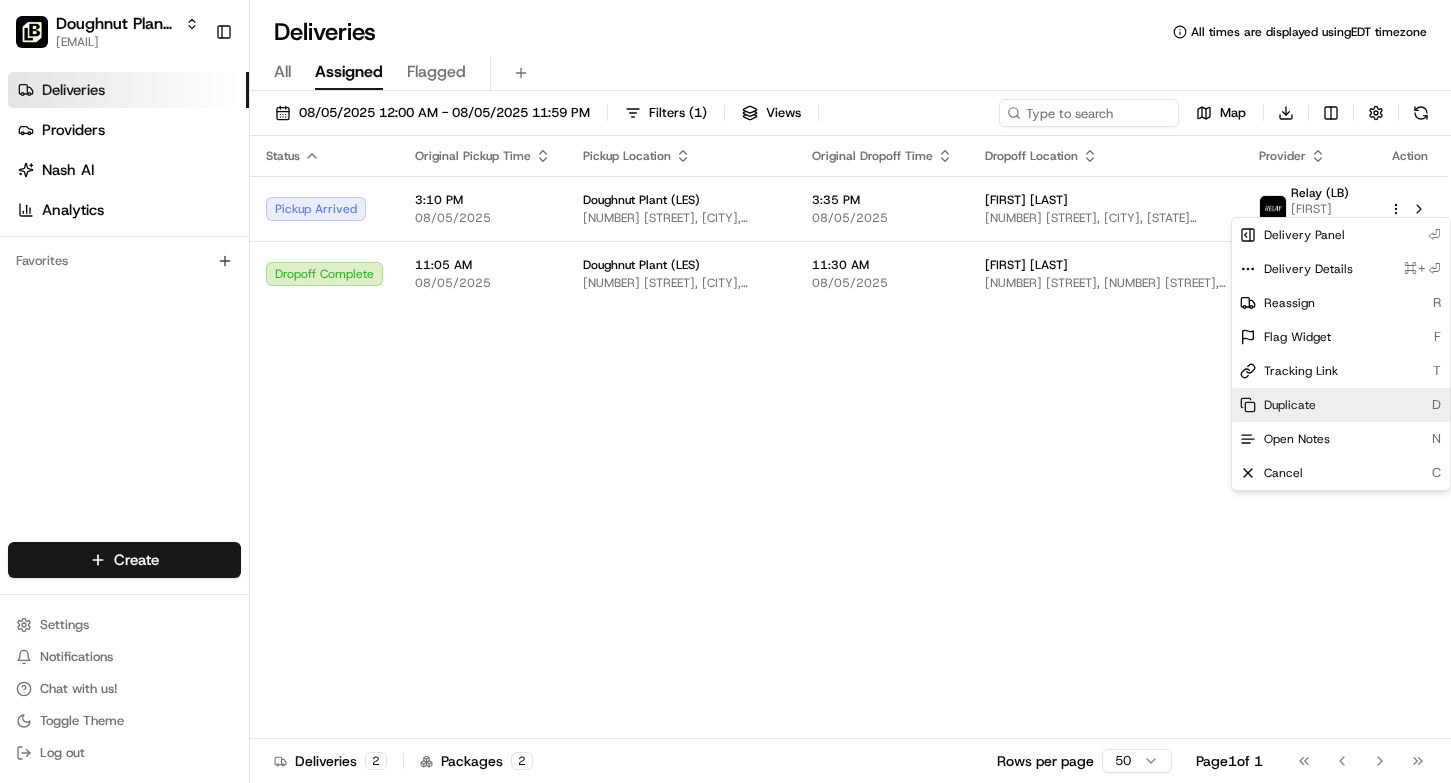 click on "Duplicate" at bounding box center (1290, 405) 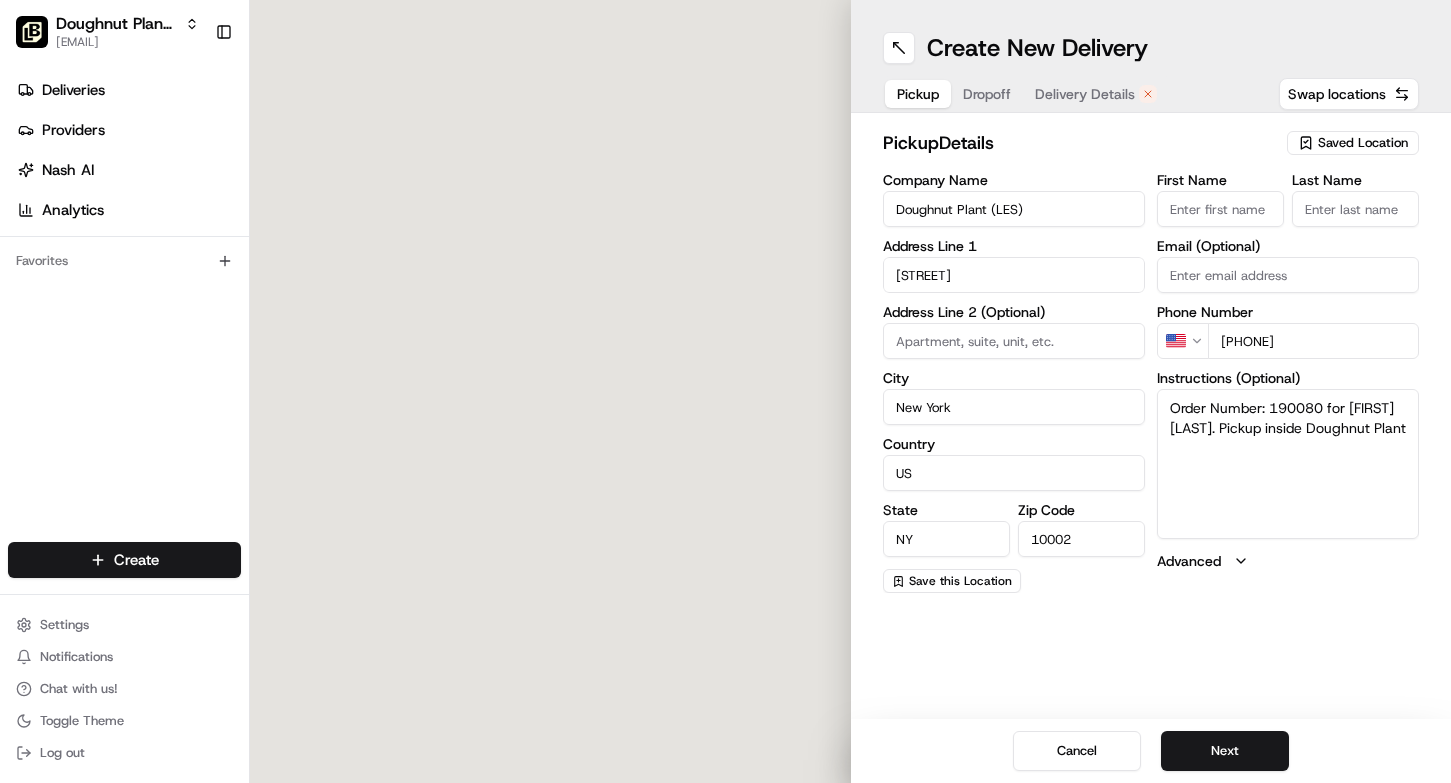scroll, scrollTop: 0, scrollLeft: 0, axis: both 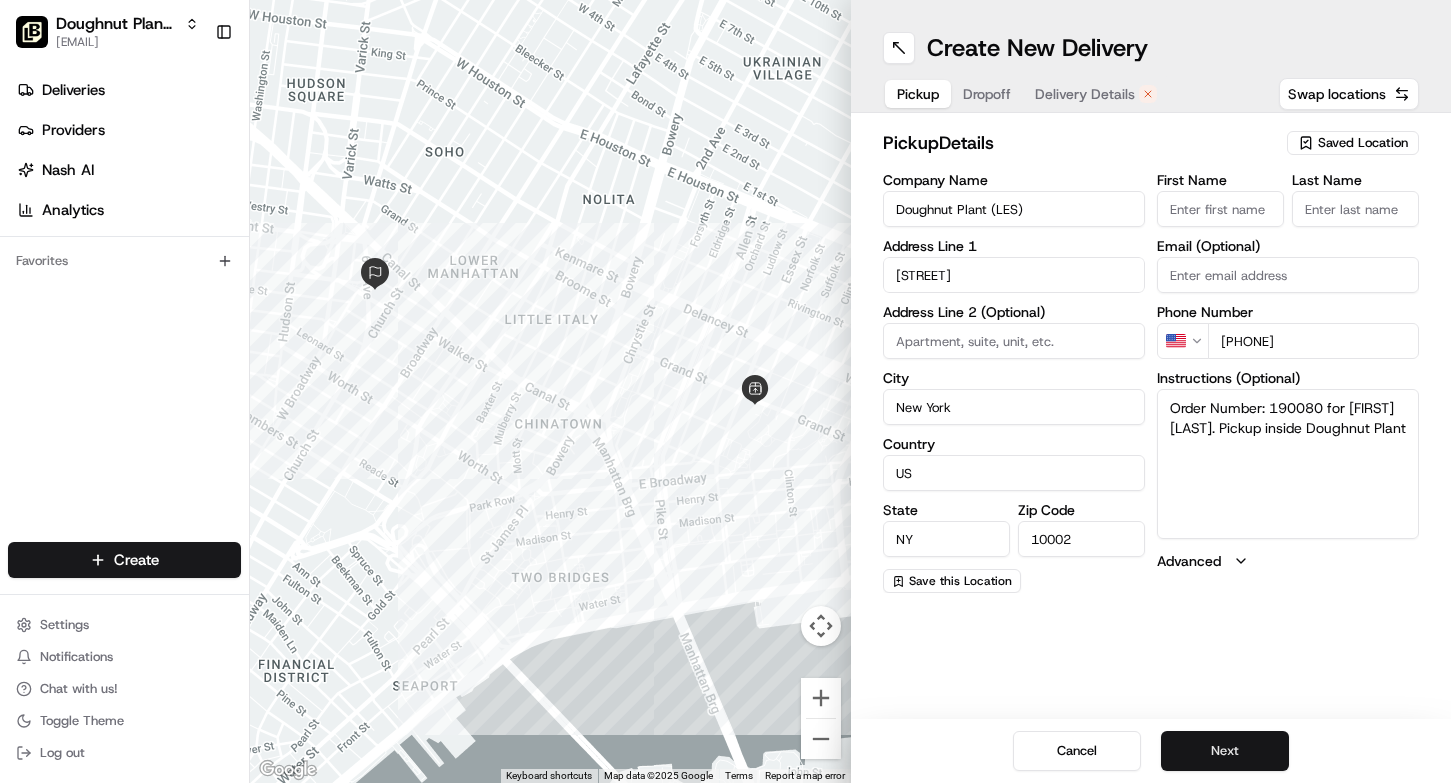 click on "Next" at bounding box center (1225, 751) 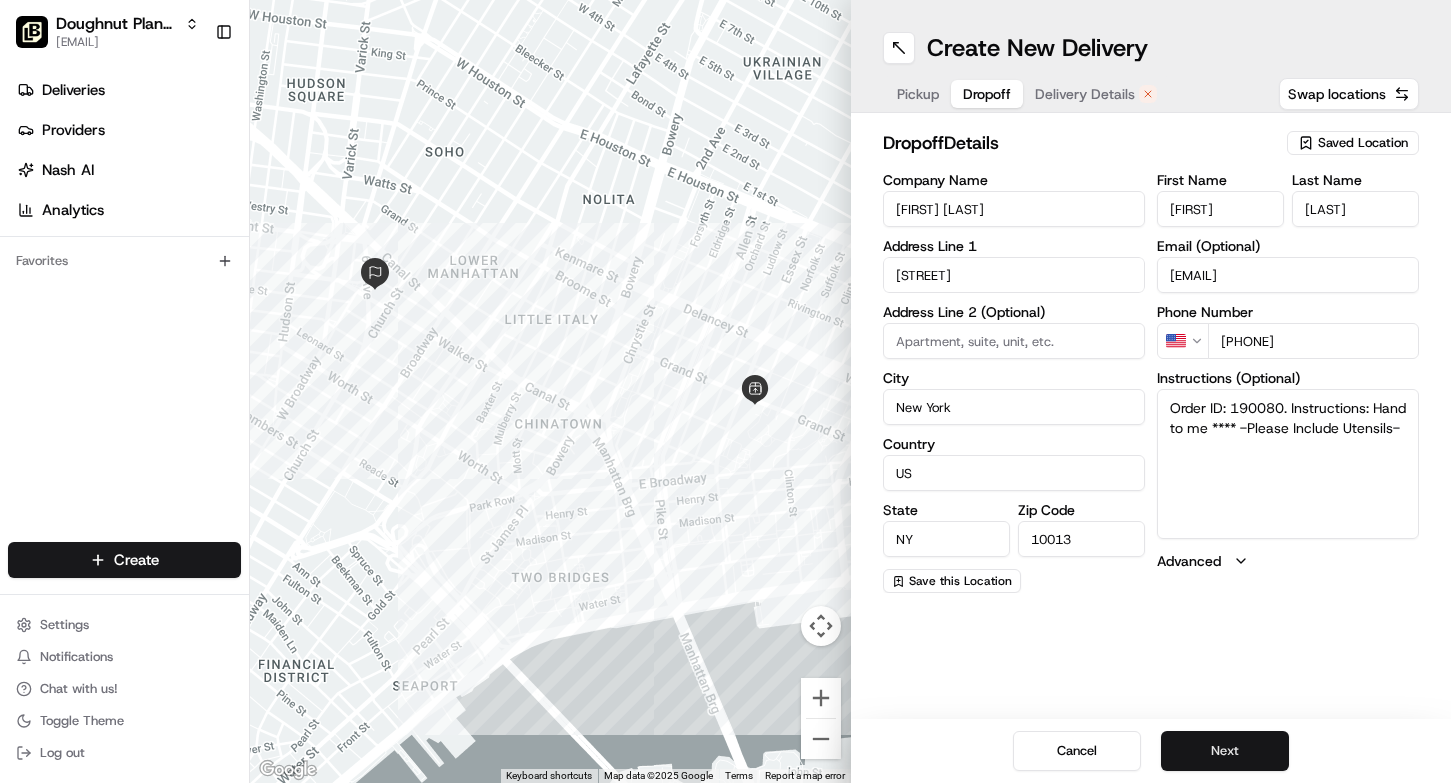 click on "Next" at bounding box center (1225, 751) 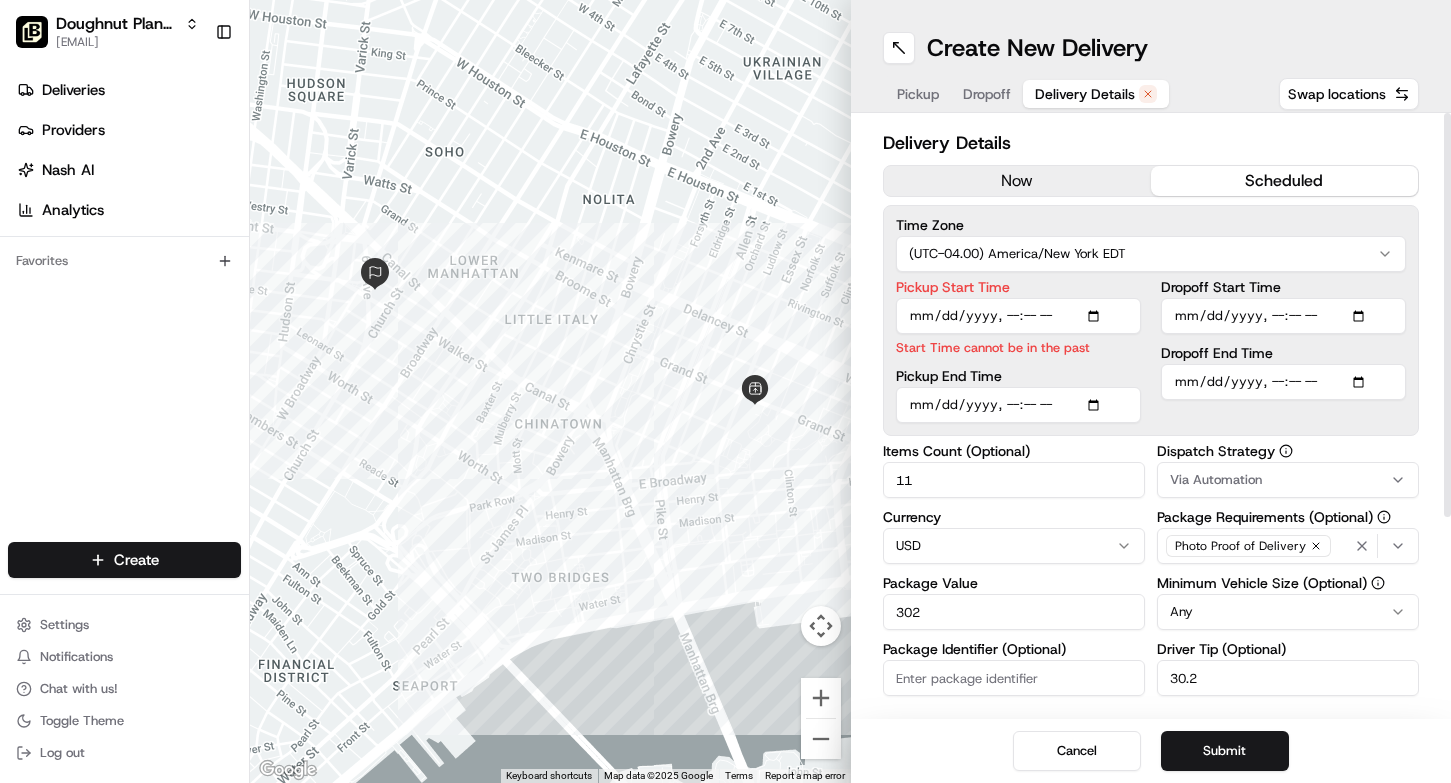 click on "Pickup Start Time" at bounding box center [1018, 316] 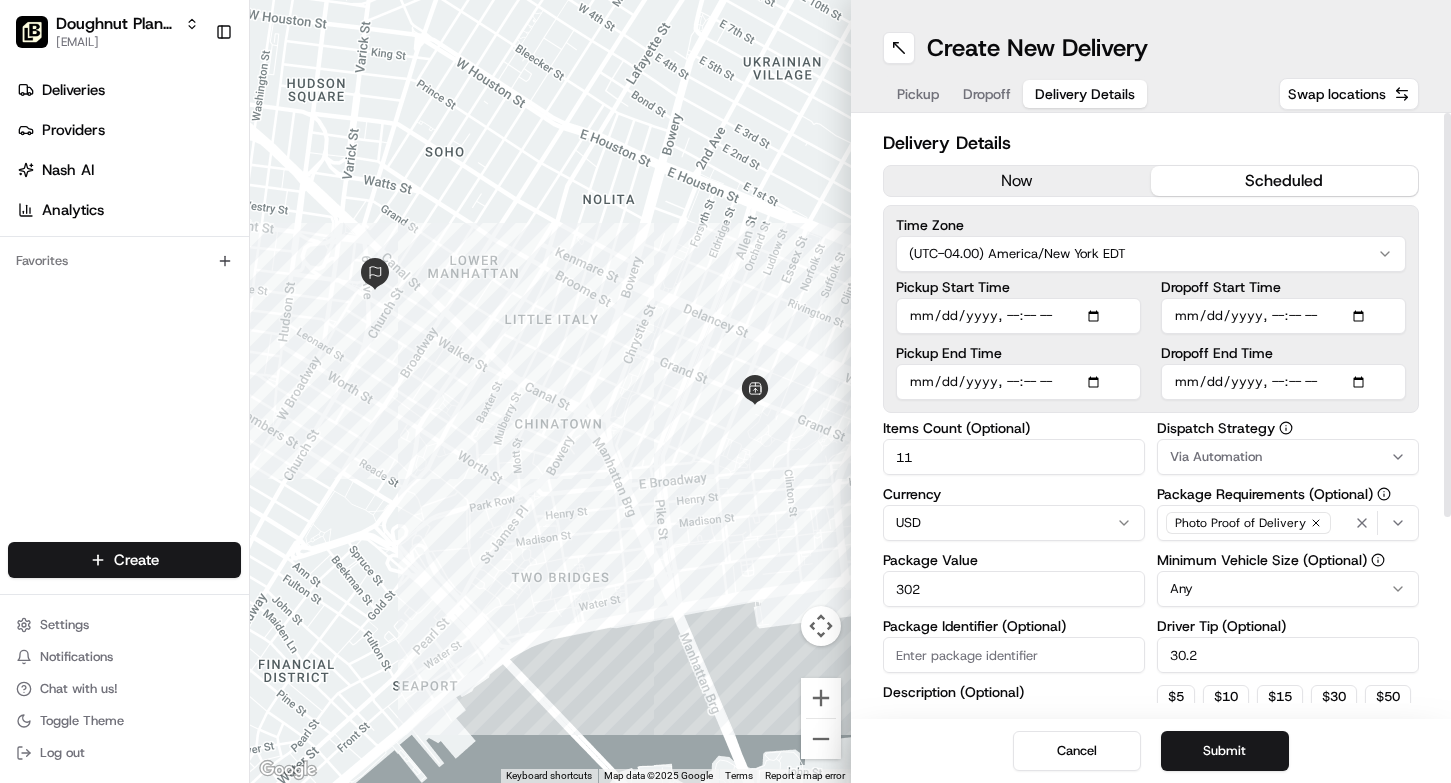 click on "Dropoff End Time" at bounding box center (1283, 382) 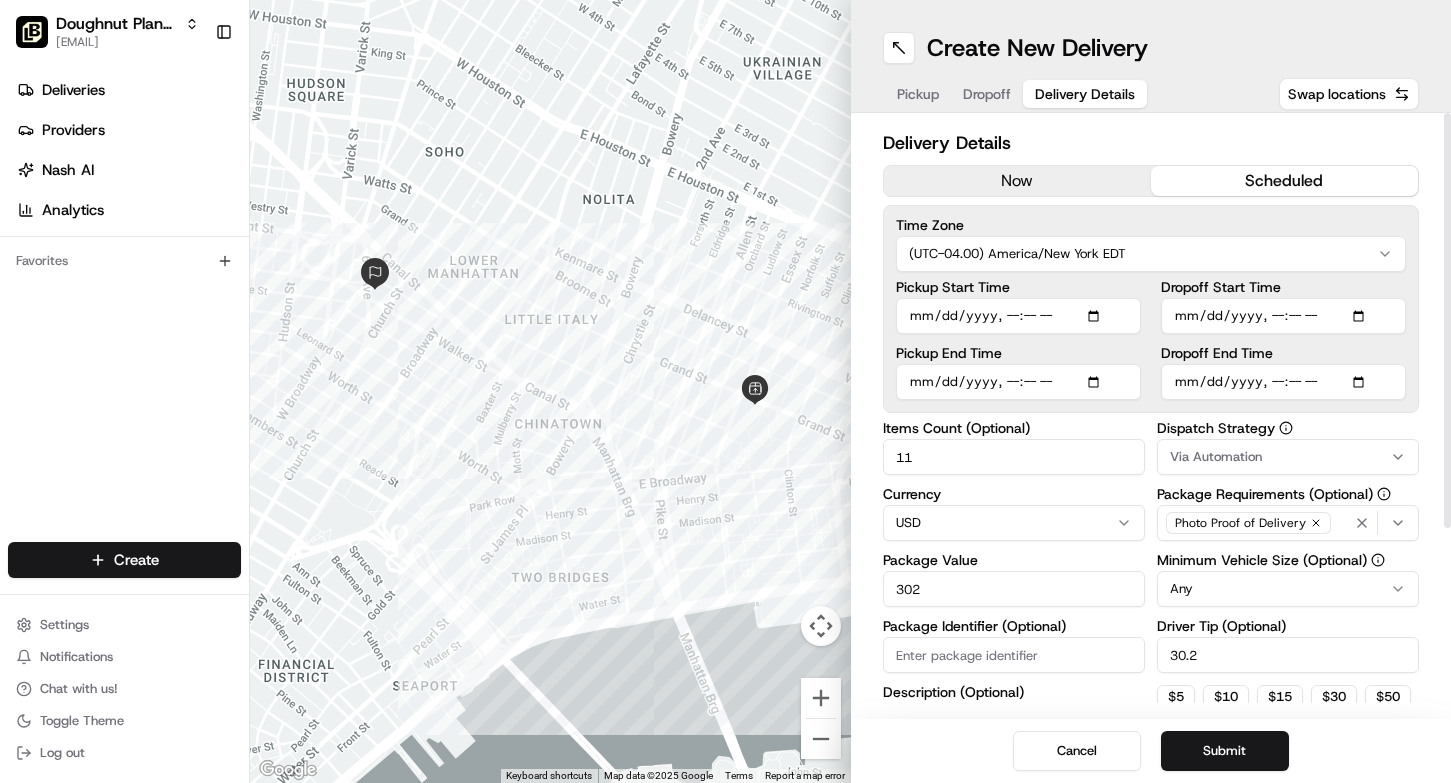 click on "Dropoff End Time" at bounding box center [1283, 382] 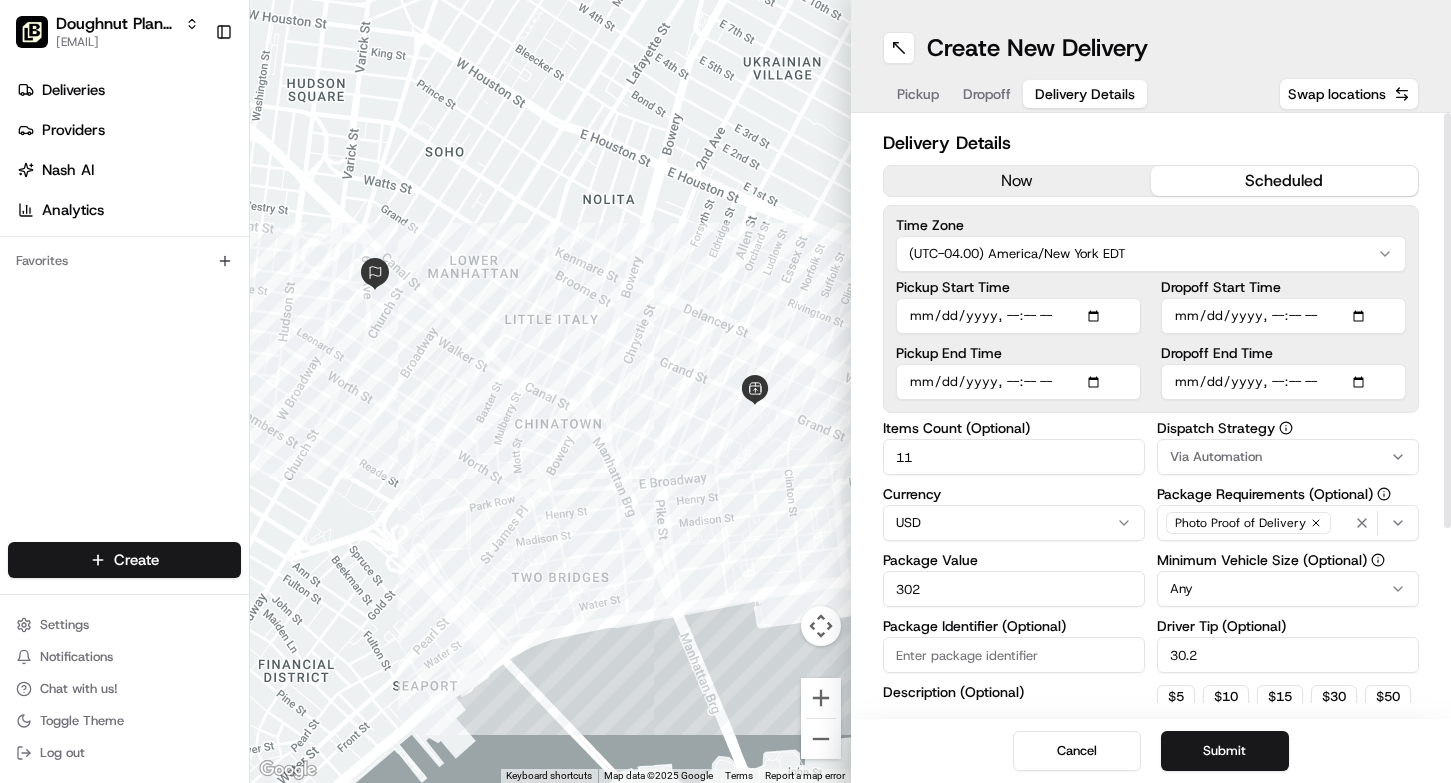 type on "[DATE]T[TIME]" 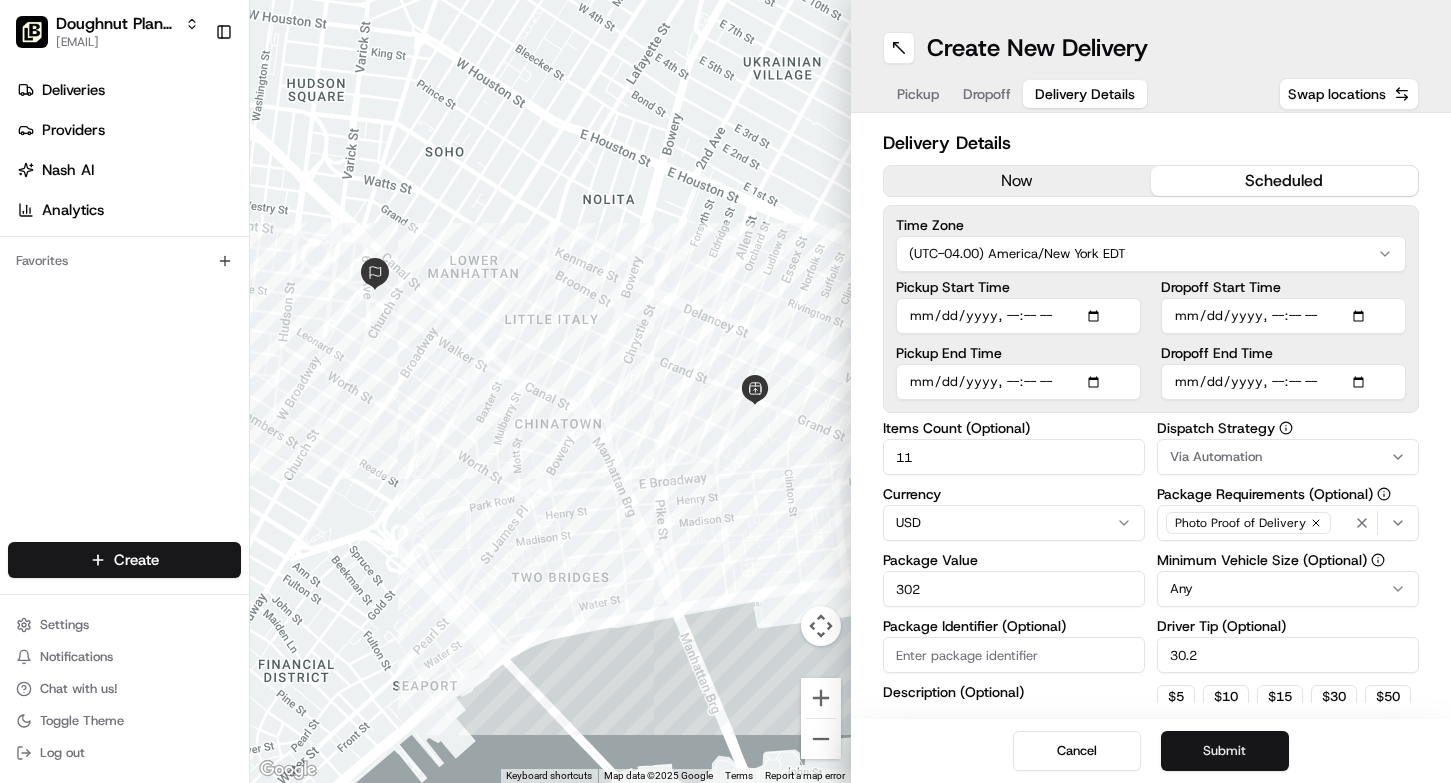 click on "Submit" at bounding box center (1225, 751) 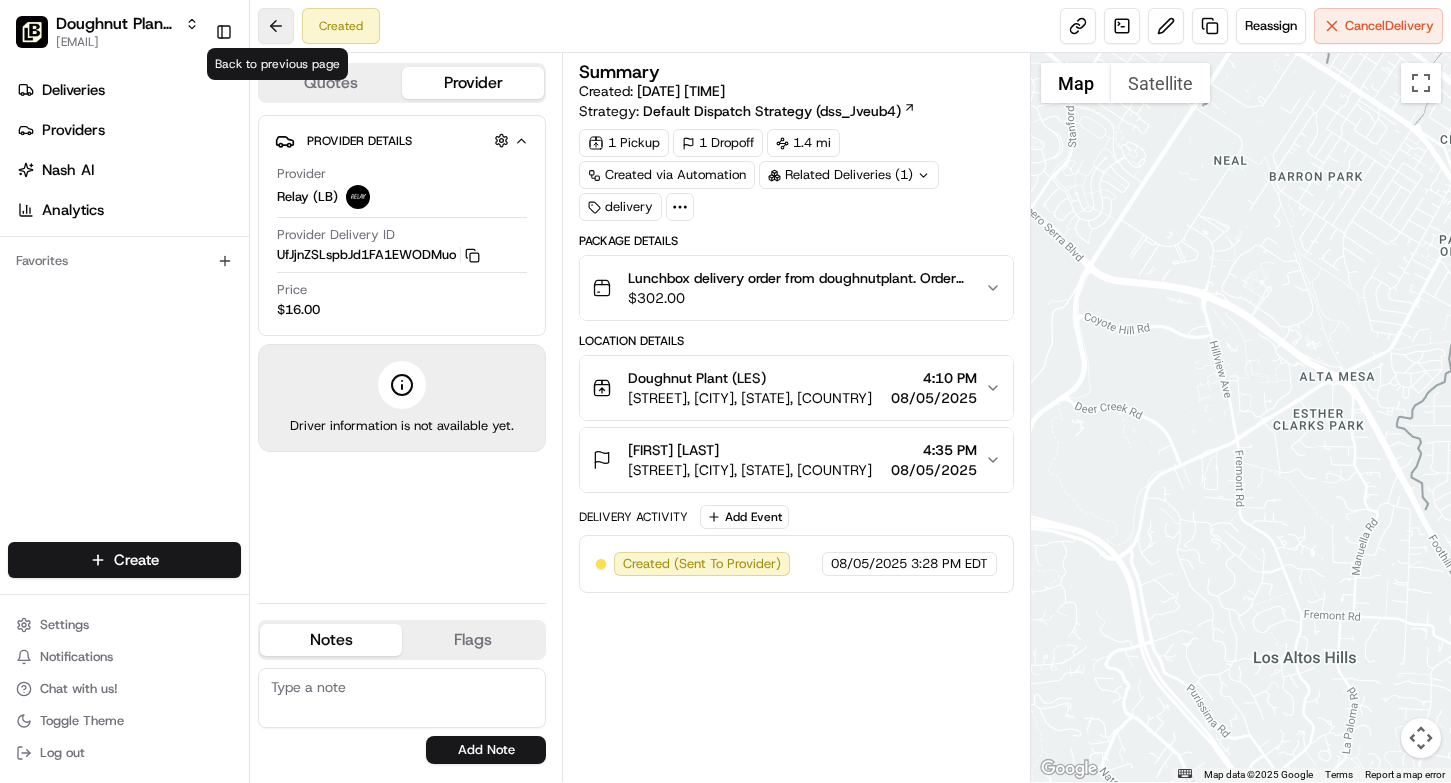 click at bounding box center (276, 26) 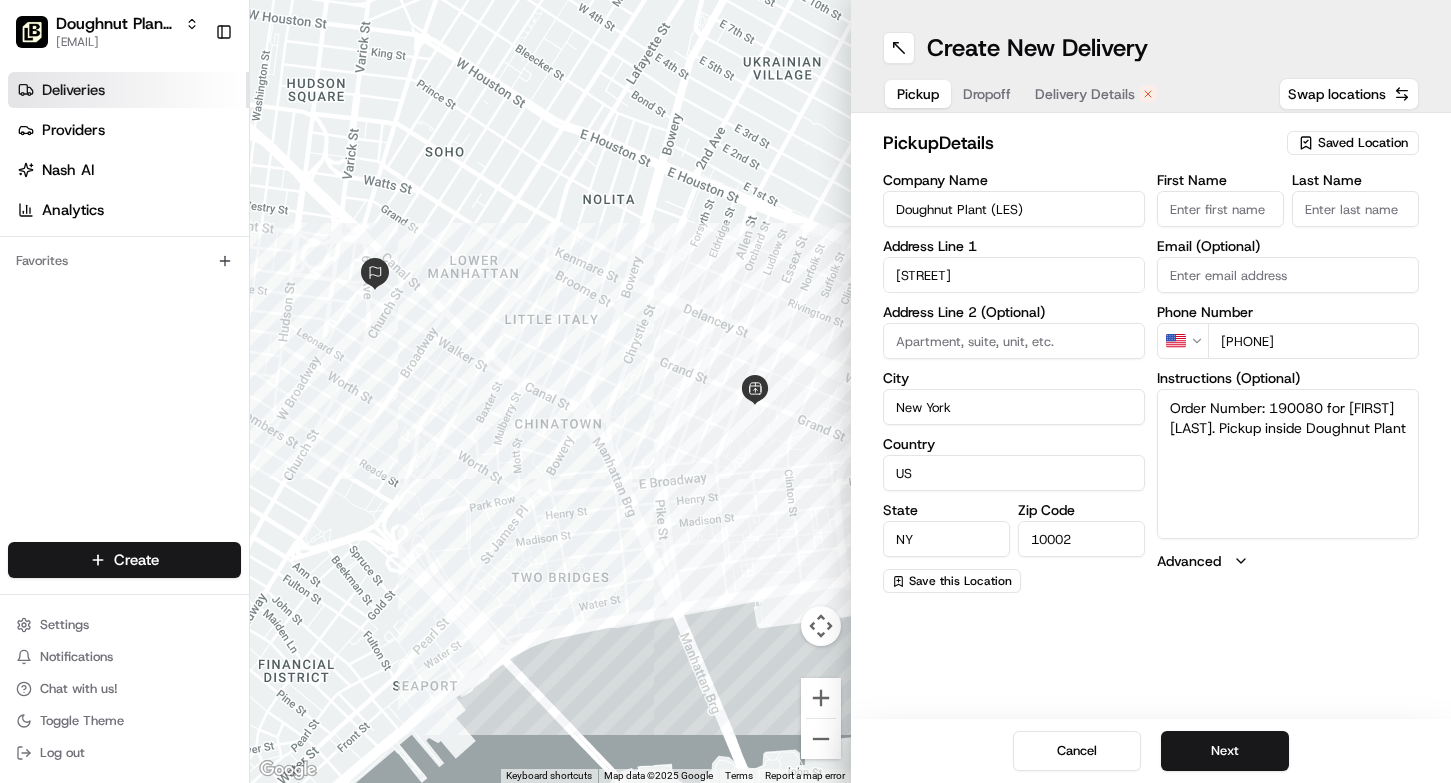 click on "Deliveries" at bounding box center [128, 90] 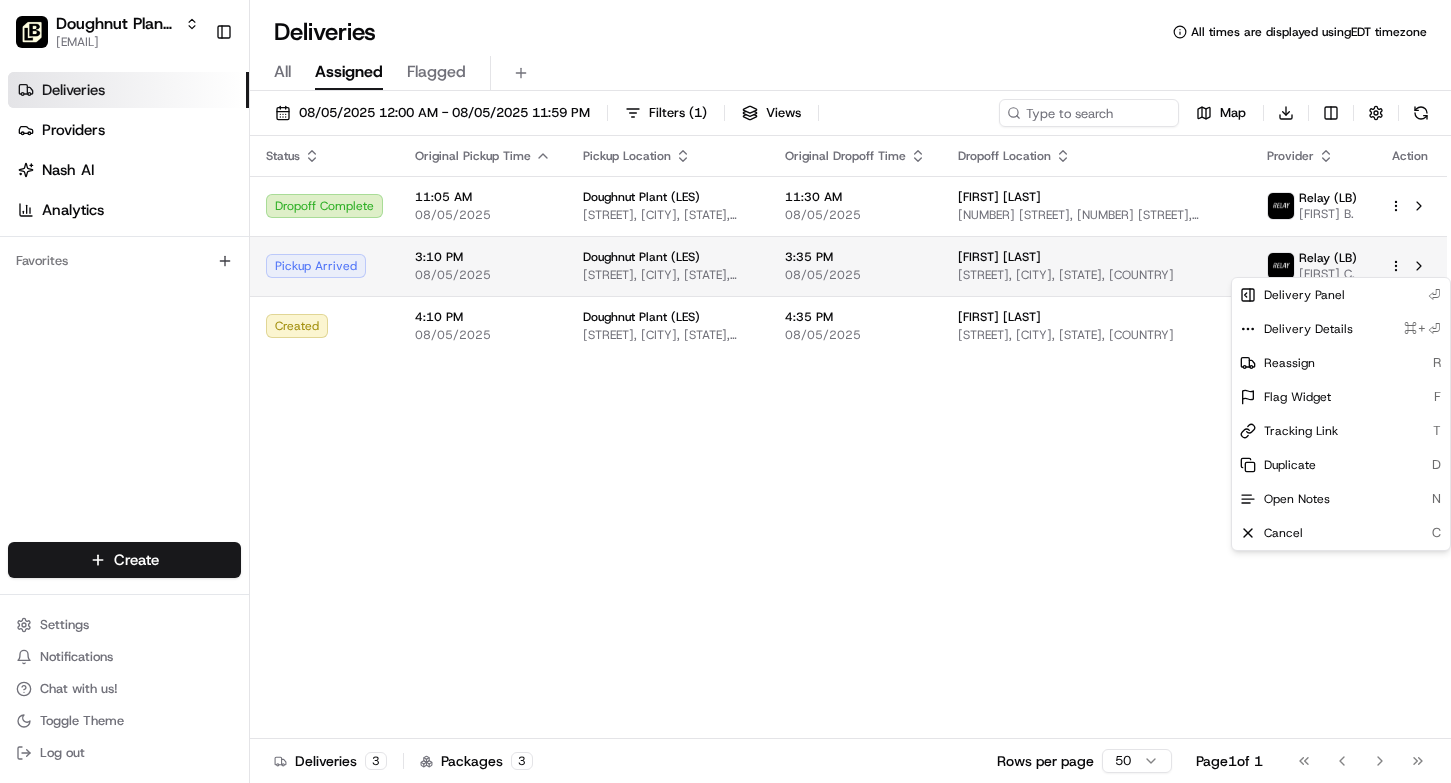 click on "Doughnut Plant (LES) [EMAIL] Toggle Sidebar Deliveries Providers Nash AI Analytics Favorites Main Menu Members & Organization Organization Users Roles Preferences Customization Tracking Orchestration Automations Dispatch Strategy Locations Pickup Locations Dropoff Locations Billing Billing Refund Requests Integrations Notification Triggers Webhooks API Keys Request Logs Create Settings Notifications Chat with us! Toggle Theme Log out Deliveries All times are displayed using EDT timezone All Assigned Flagged 08/05/2025 12:00 AM - 08/05/2025 11:59 PM Filters ( 1 ) Views Map Download Status Original Pickup Time Pickup Location Original Dropoff Time Dropoff Location Provider Action Dropoff Complete 11:05 AM 08/05/2025 Doughnut Plant (LES) [STREET], [CITY], [STATE], [COUNTRY] 11:30 AM 08/05/2025 [FIRST] [LAST] [NUMBER] [STREET], [CITY], [STATE], [COUNTRY] Relay (LB) [FIRST] Pickup Arrived 3:10 PM 08/05/2025 Doughnut Plant (LES) [STREET], [CITY], [STATE], [COUNTRY] 3:35 PM 3" at bounding box center [725, 391] 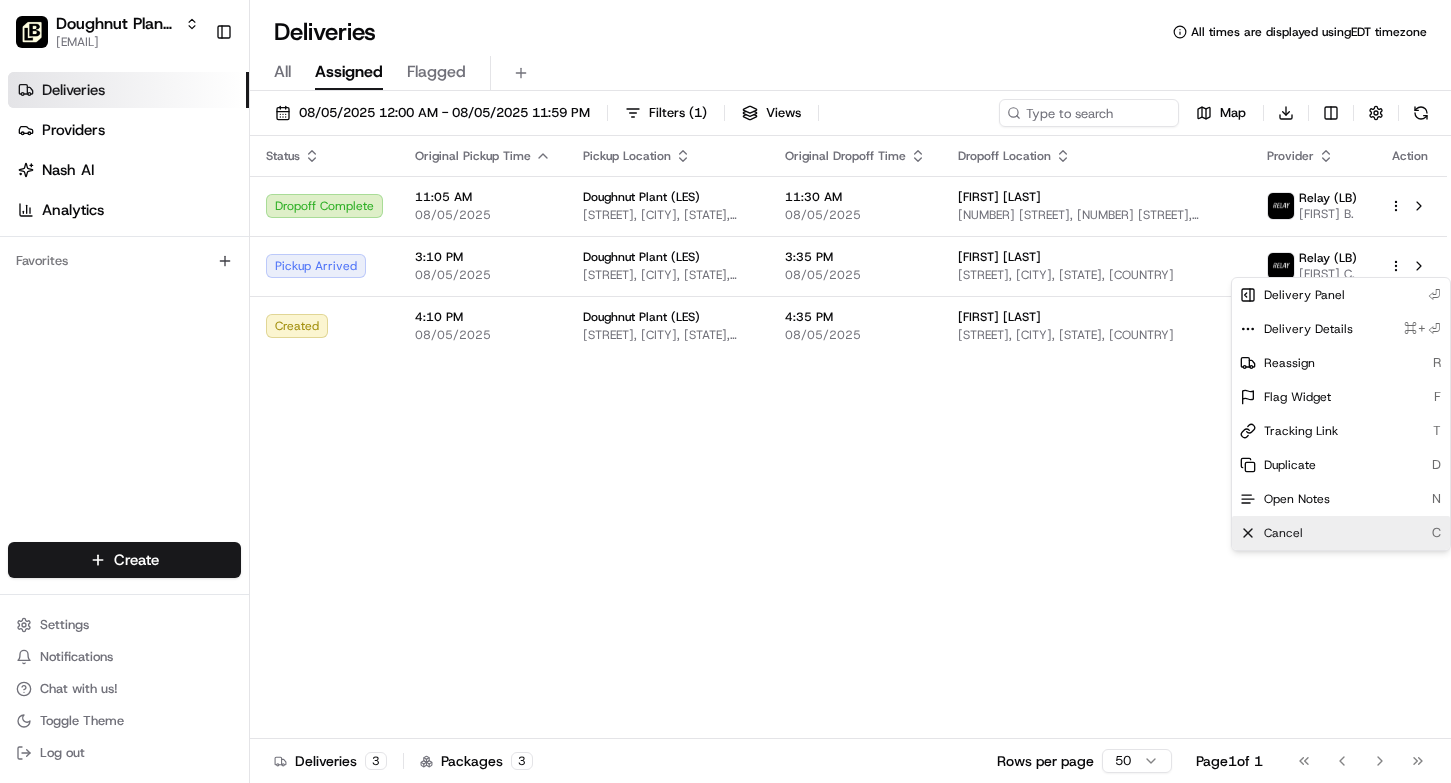 click on "Cancel" at bounding box center [1283, 533] 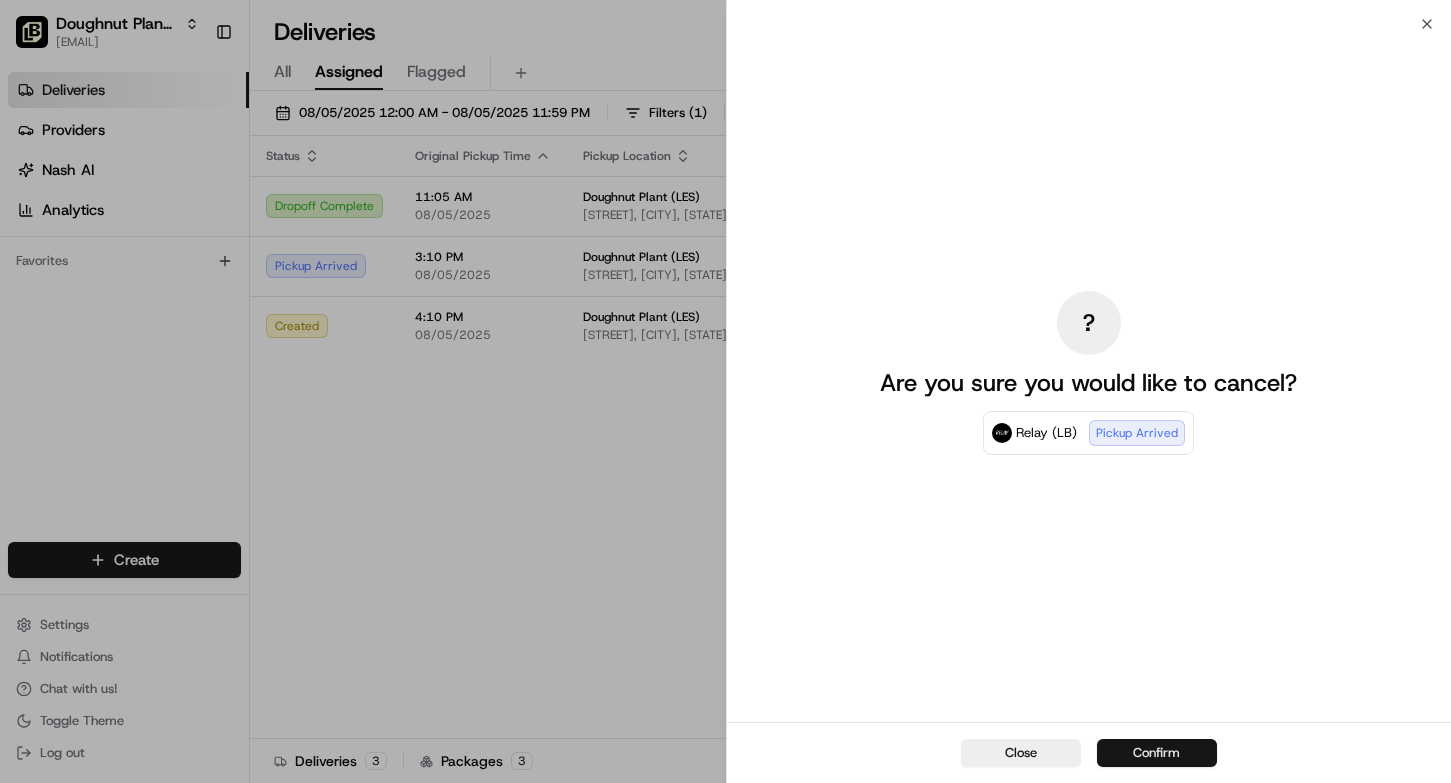click on "Confirm" at bounding box center (1157, 753) 